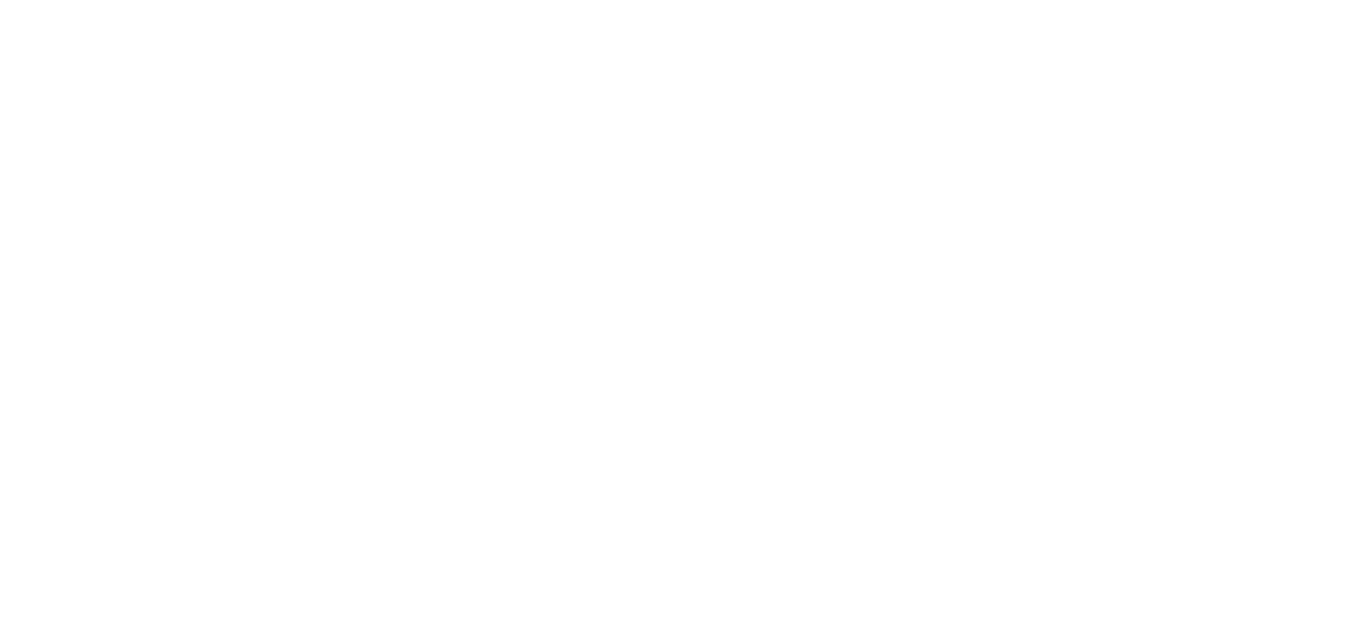 scroll, scrollTop: 0, scrollLeft: 0, axis: both 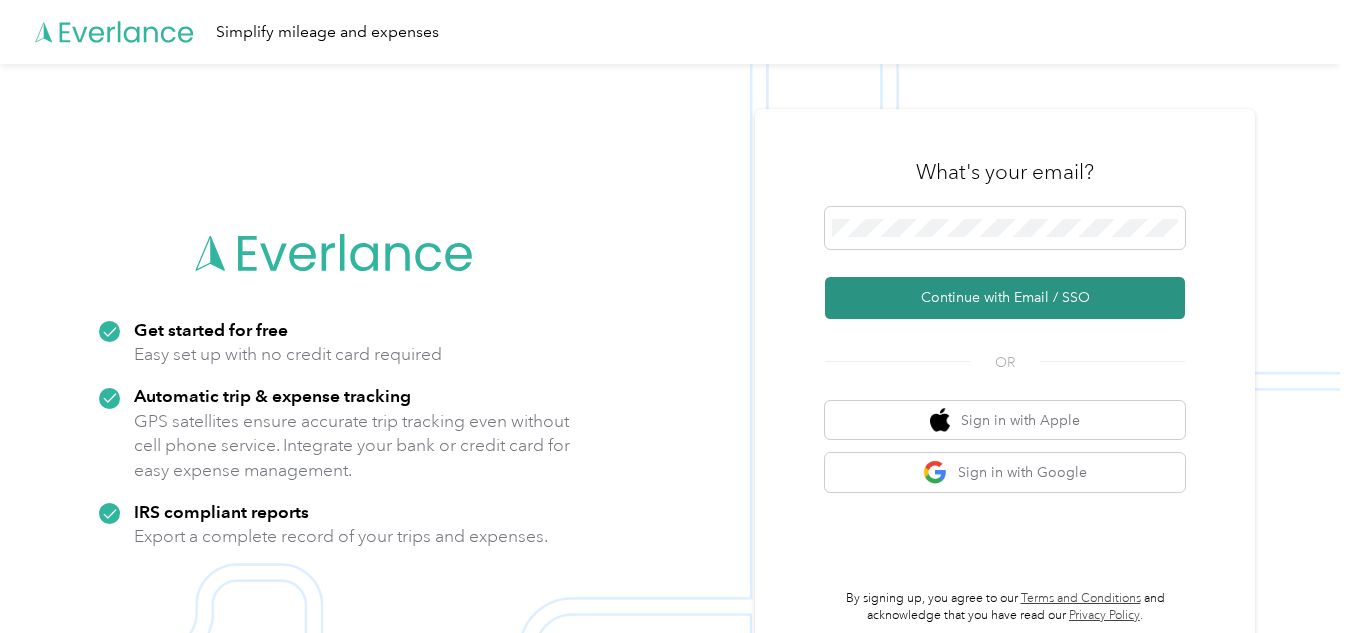click on "Continue with Email / SSO" at bounding box center (1005, 298) 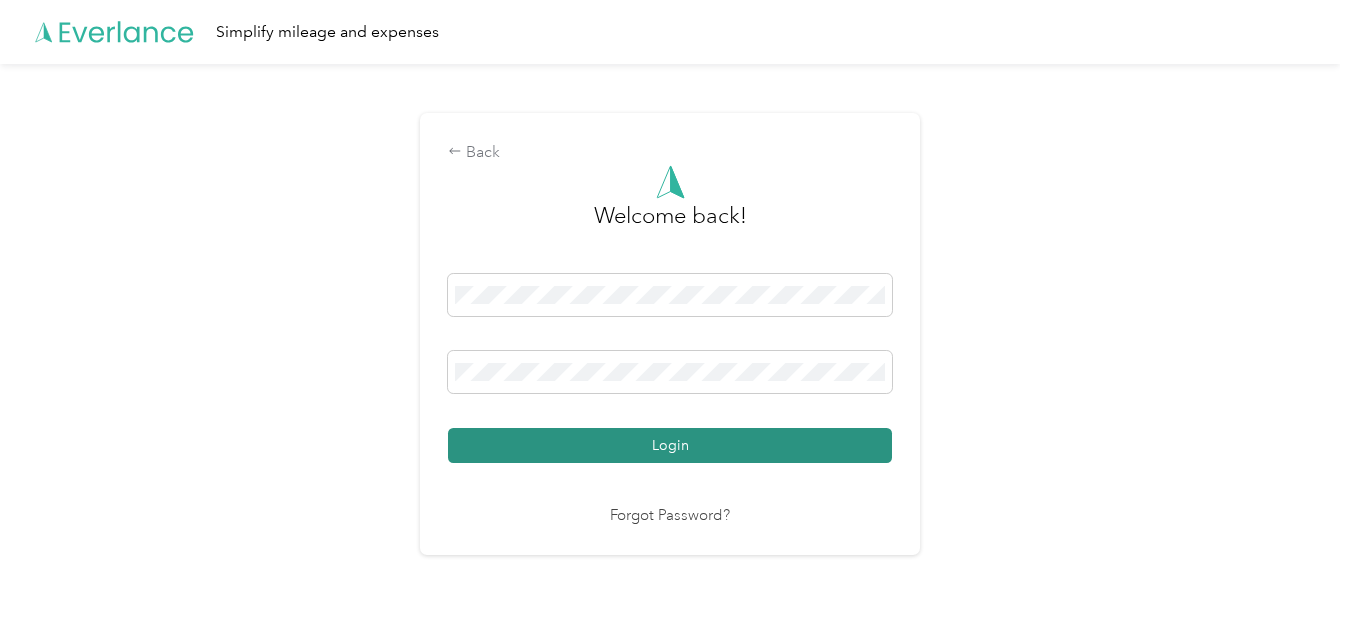 click on "Login" at bounding box center (670, 445) 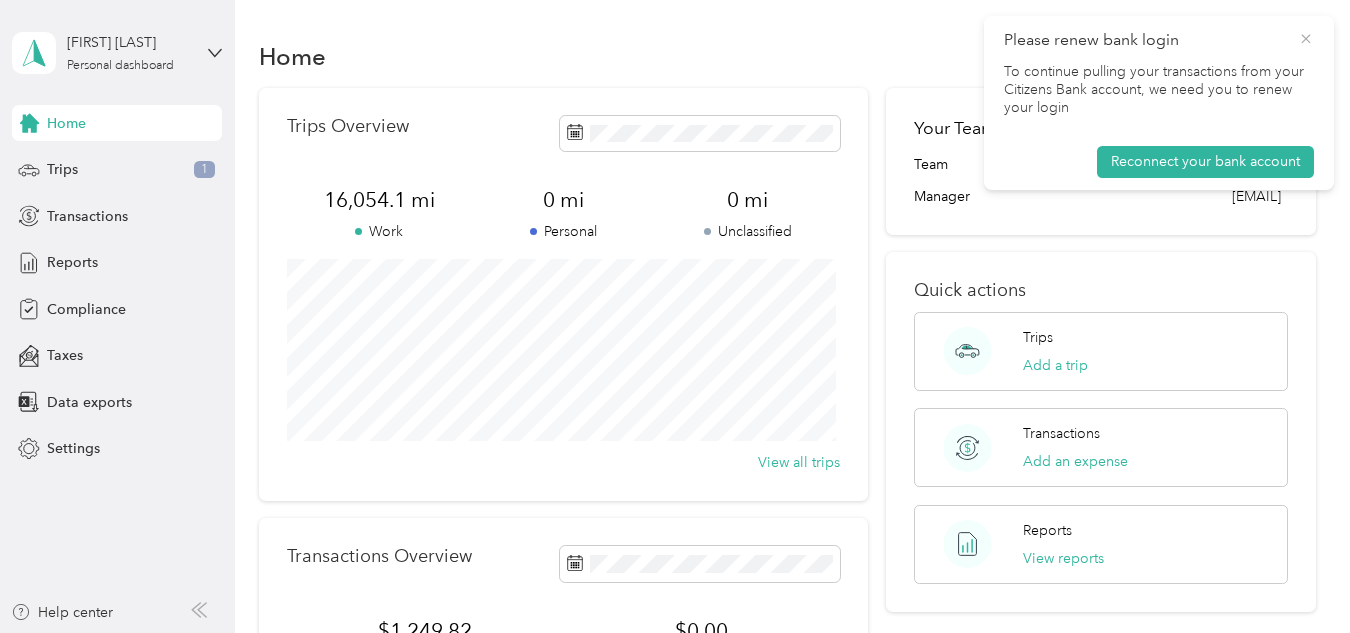click 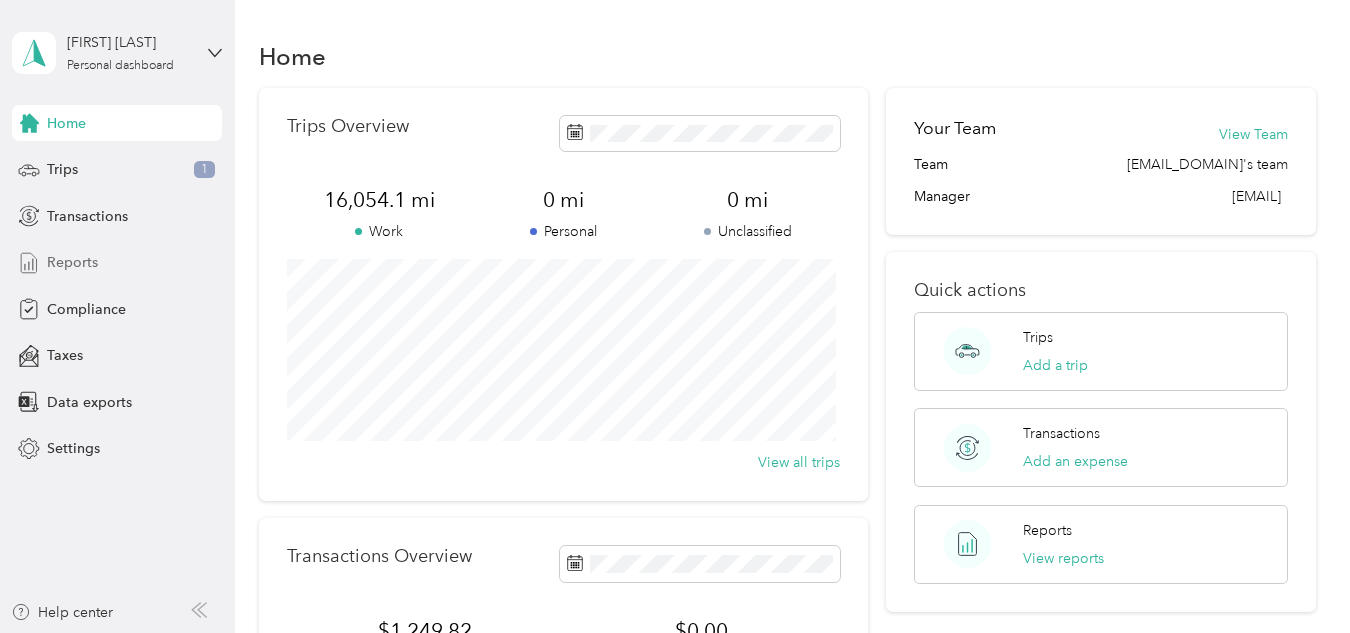 click on "Reports" at bounding box center (72, 262) 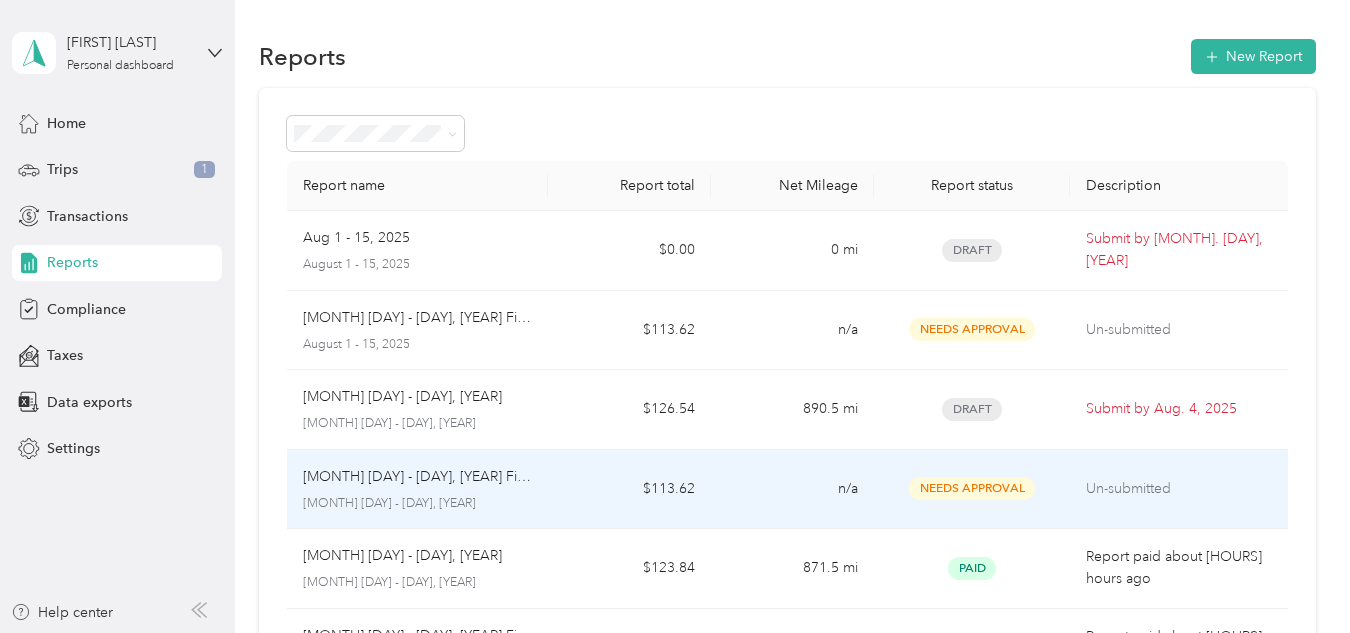 click on "[MONTH] [DAY] - [DAY], [YEAR] Fixed Payment" at bounding box center [417, 477] 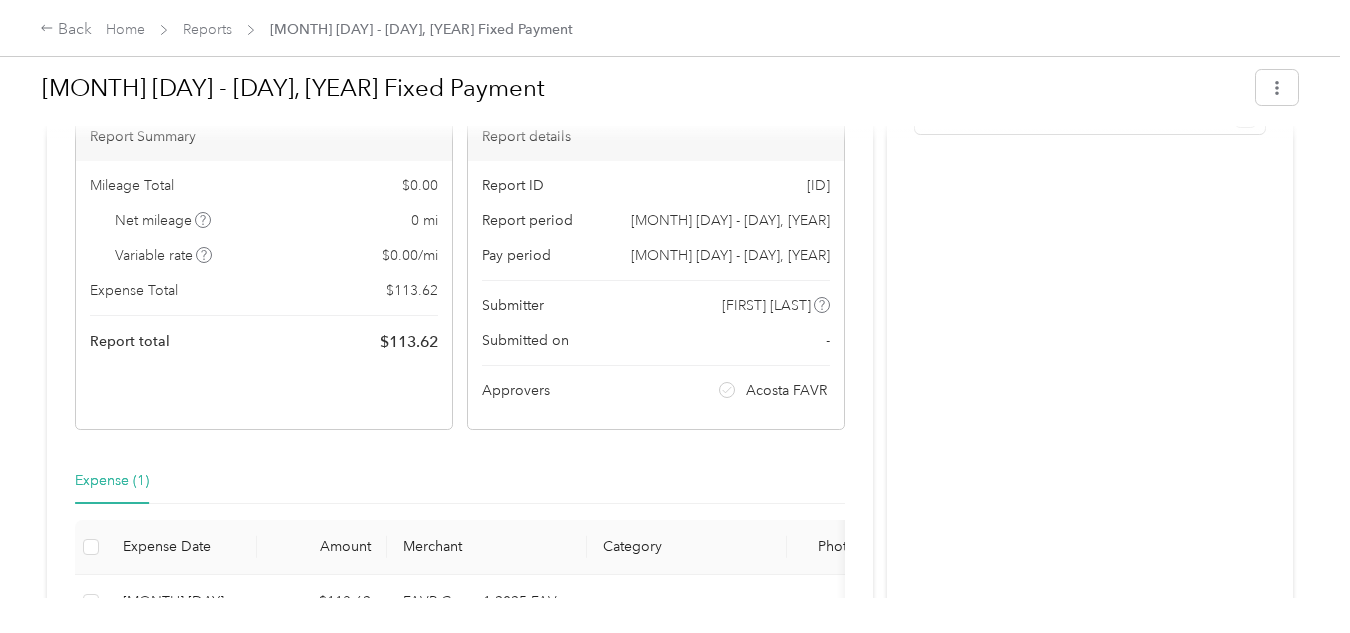 scroll, scrollTop: 0, scrollLeft: 0, axis: both 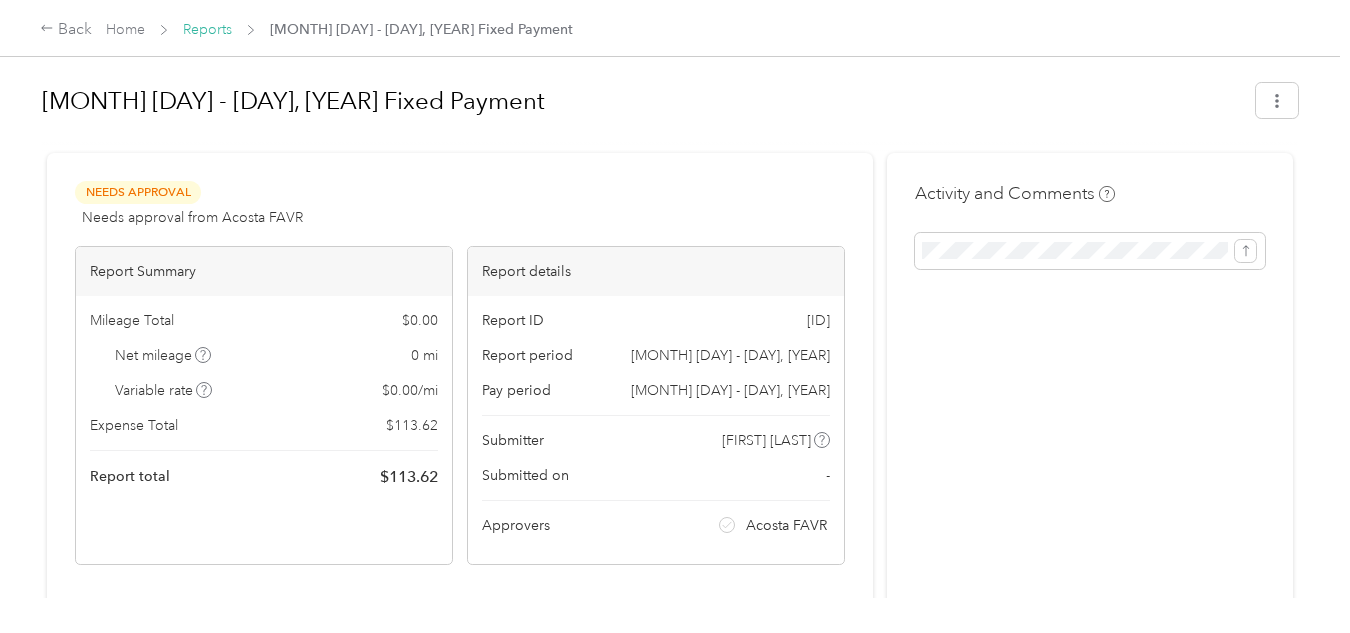 click on "Reports" at bounding box center (207, 29) 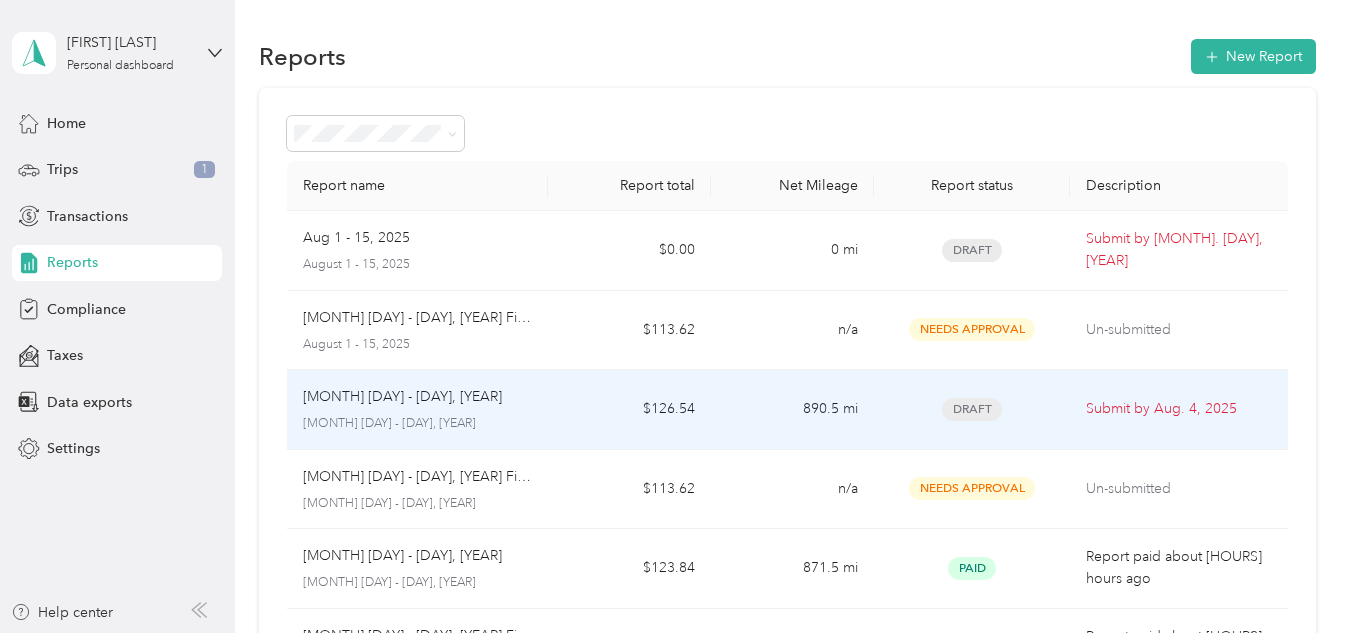 click on "[MONTH] [DAY] - [DAY], [YEAR]" at bounding box center [402, 397] 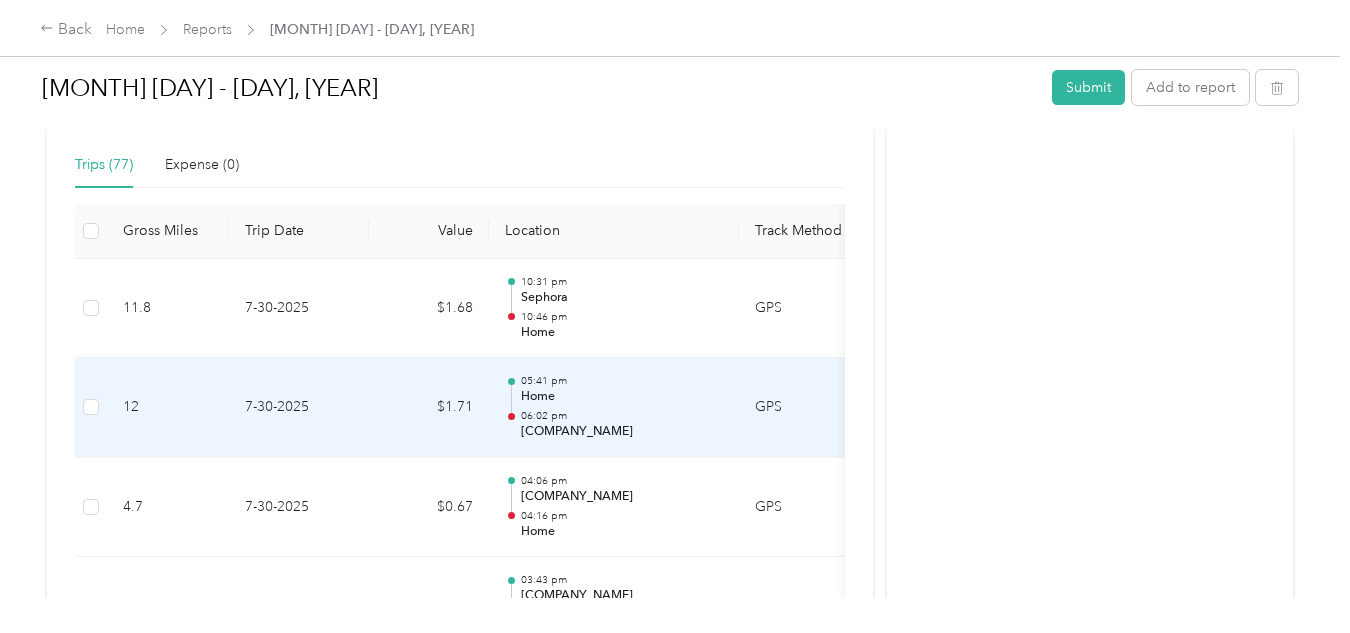scroll, scrollTop: 0, scrollLeft: 0, axis: both 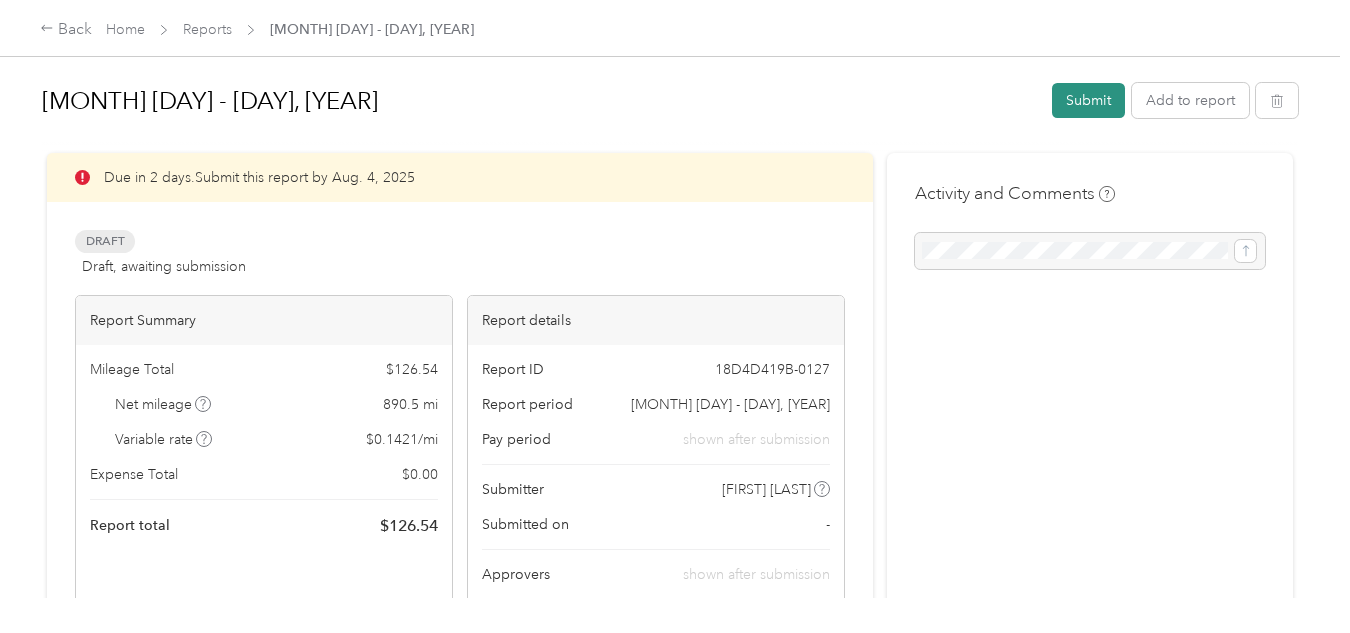click on "Submit" at bounding box center [1088, 100] 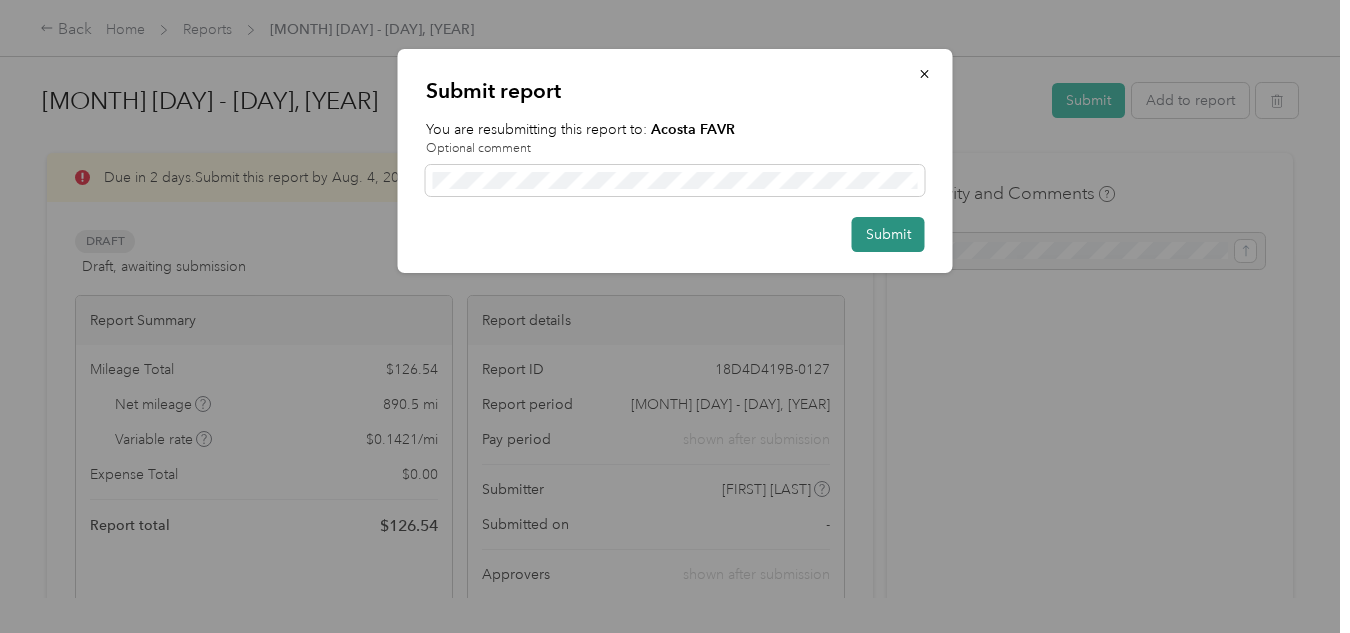 click on "Submit" at bounding box center [888, 234] 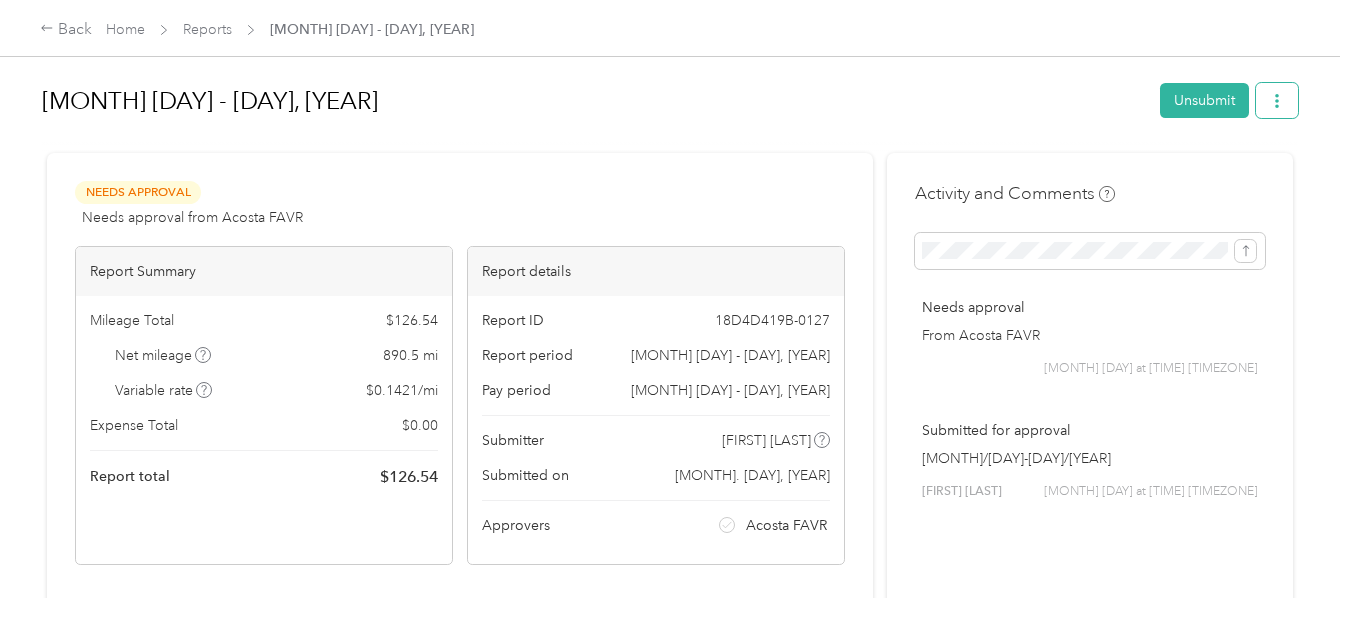 click at bounding box center [1277, 100] 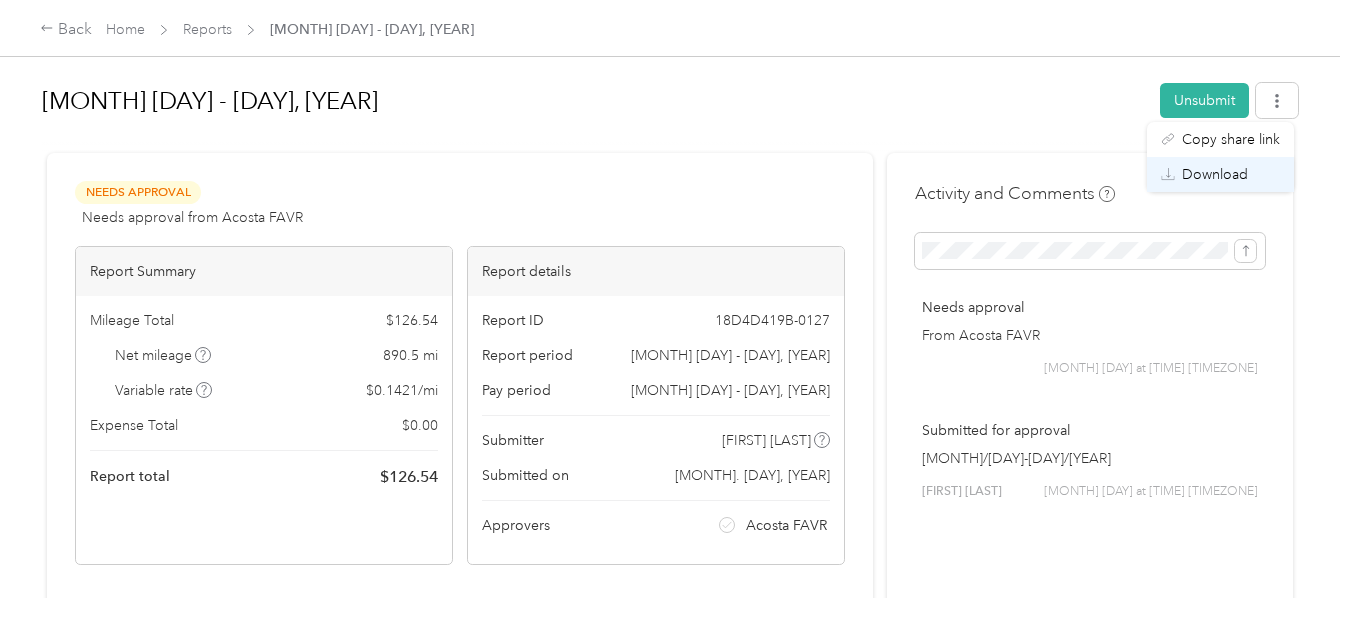 click on "Download" at bounding box center [1215, 174] 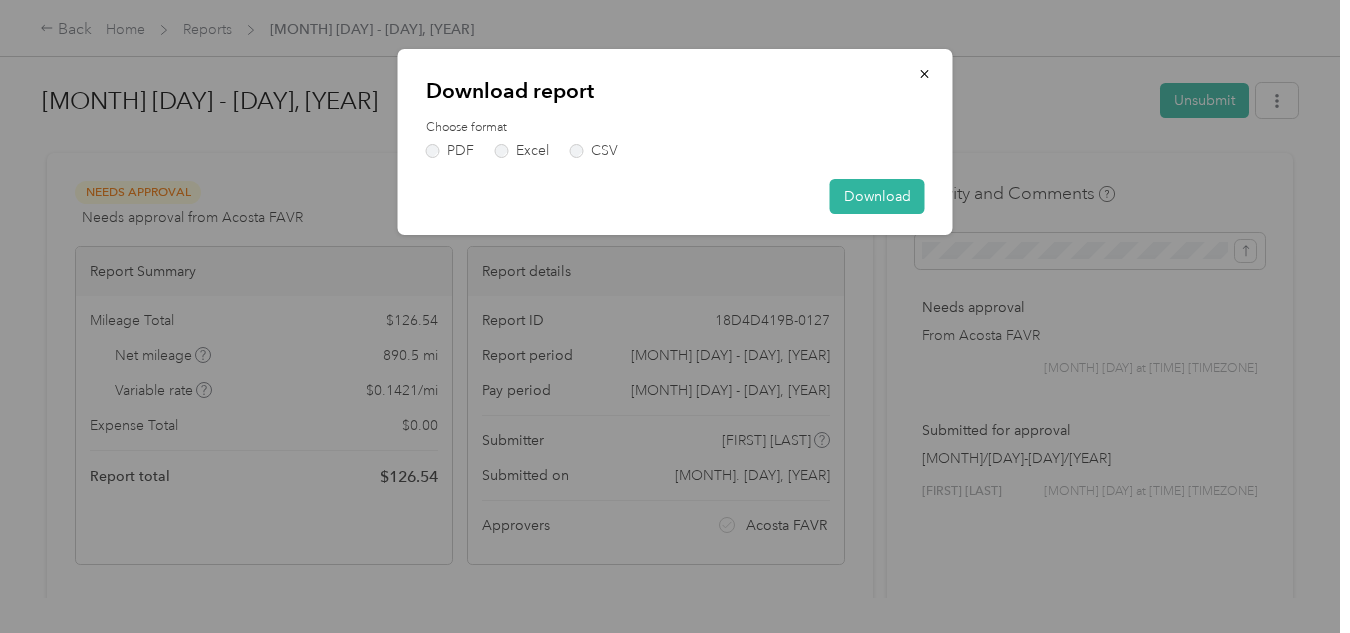drag, startPoint x: 431, startPoint y: 150, endPoint x: 552, endPoint y: 174, distance: 123.35721 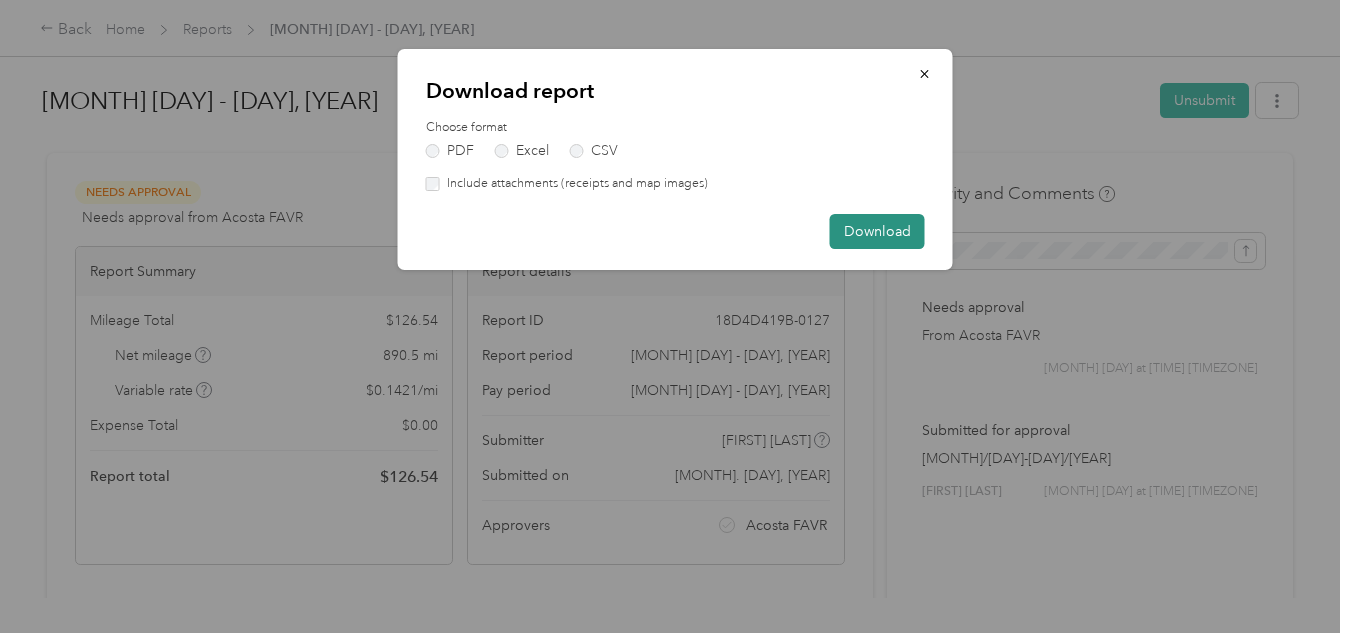 click on "Download" at bounding box center [877, 231] 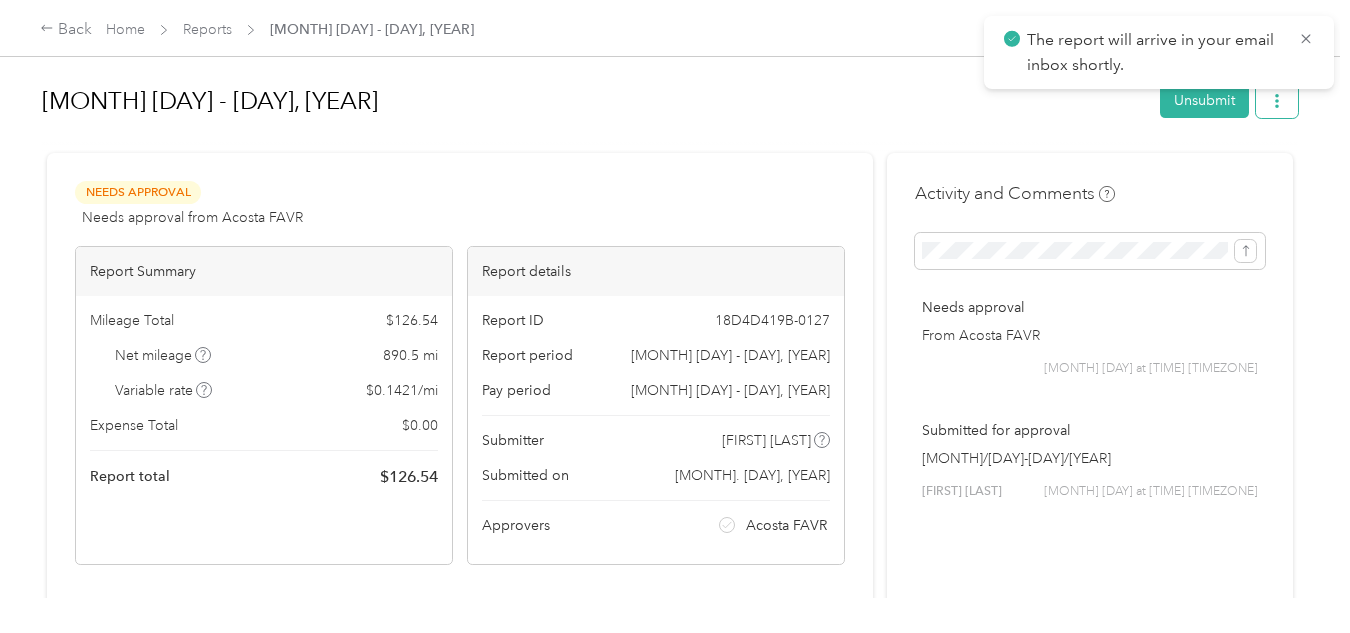 click 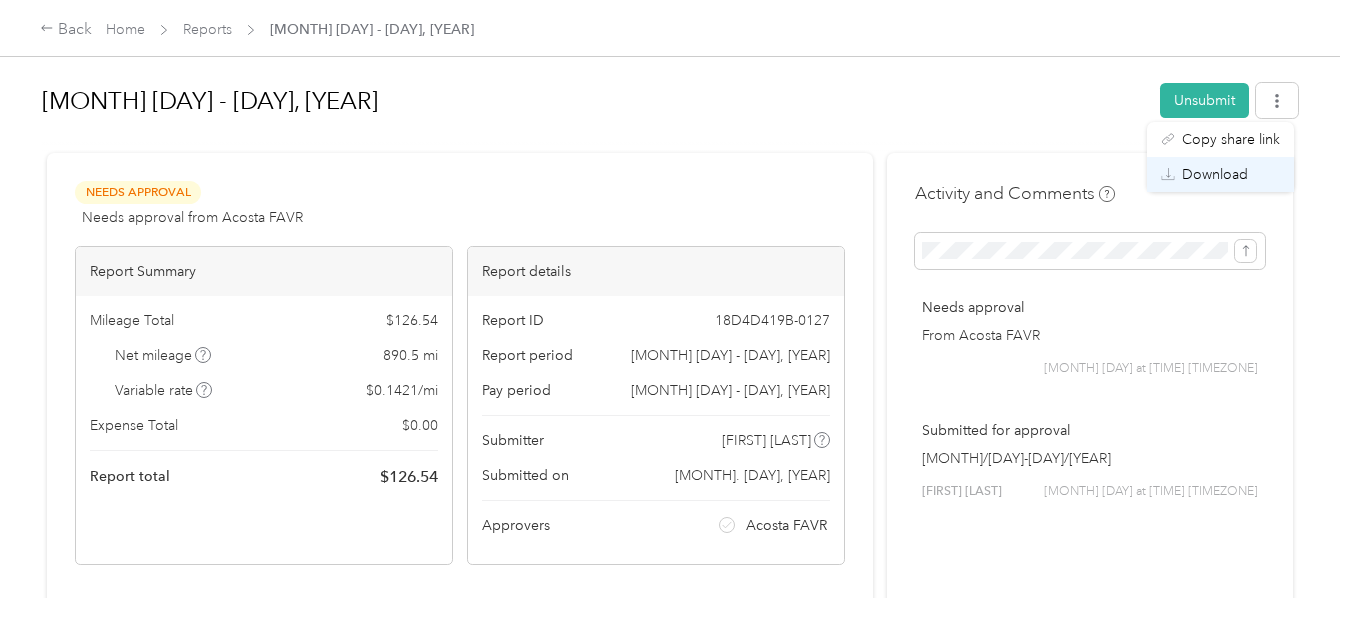 click on "Download" at bounding box center (1215, 174) 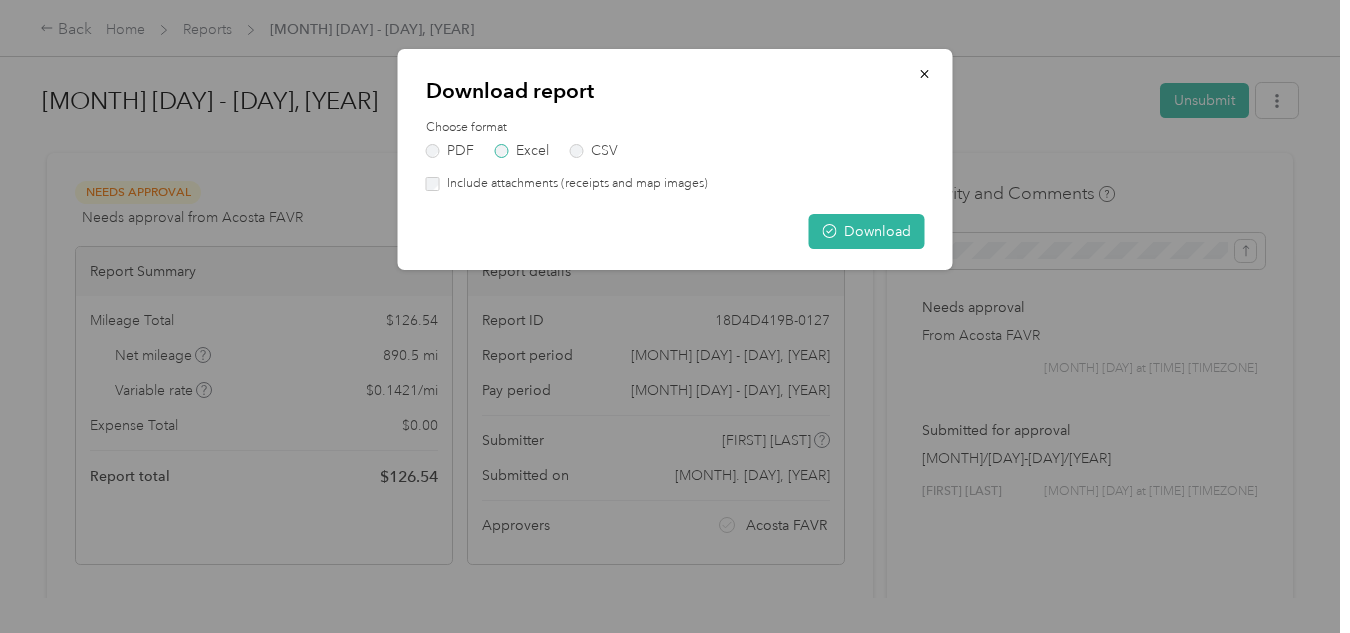 click on "Excel" at bounding box center [522, 151] 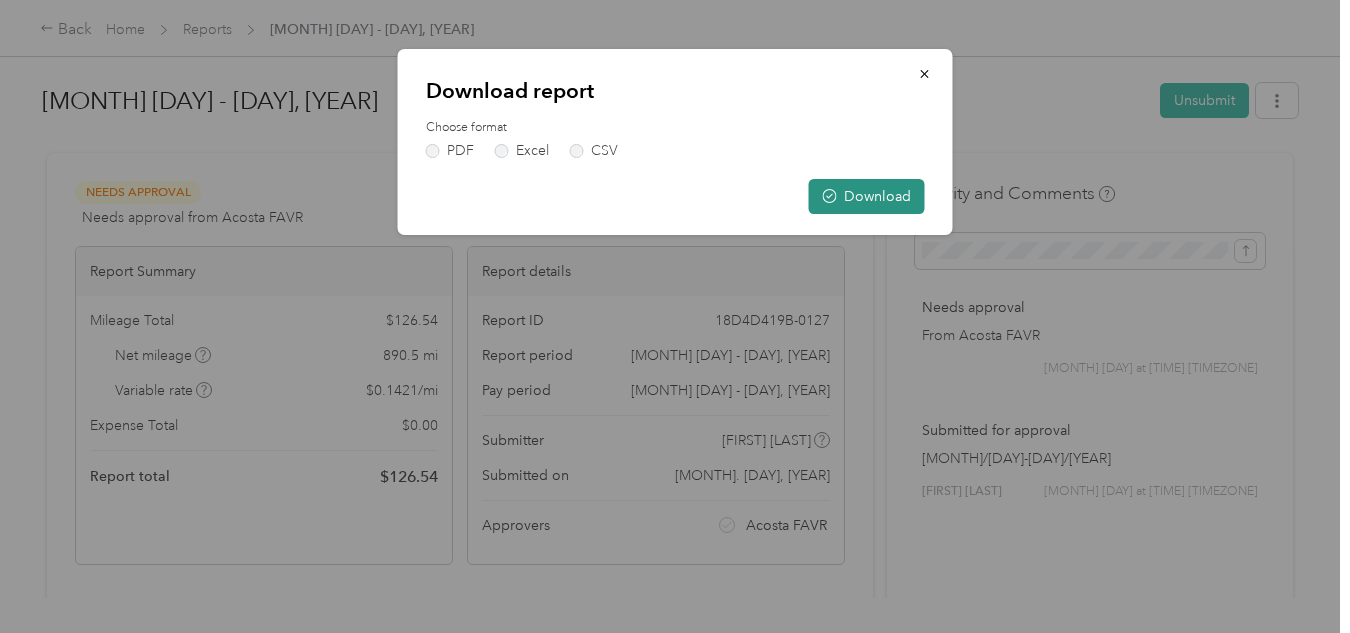 click on "Download" at bounding box center (867, 196) 